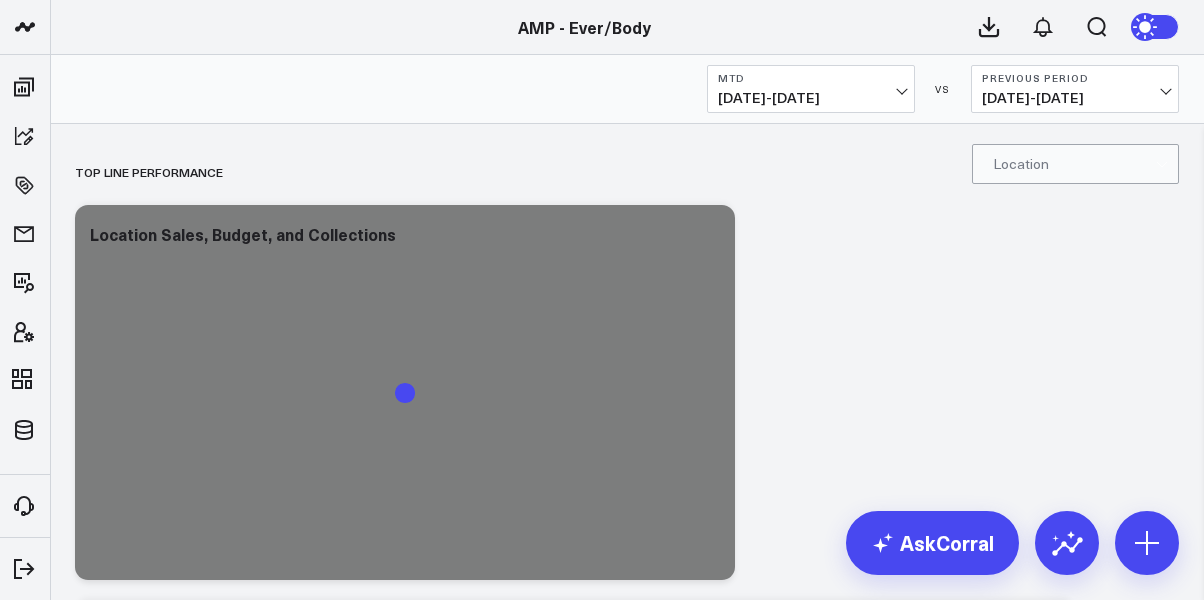 scroll, scrollTop: 0, scrollLeft: 0, axis: both 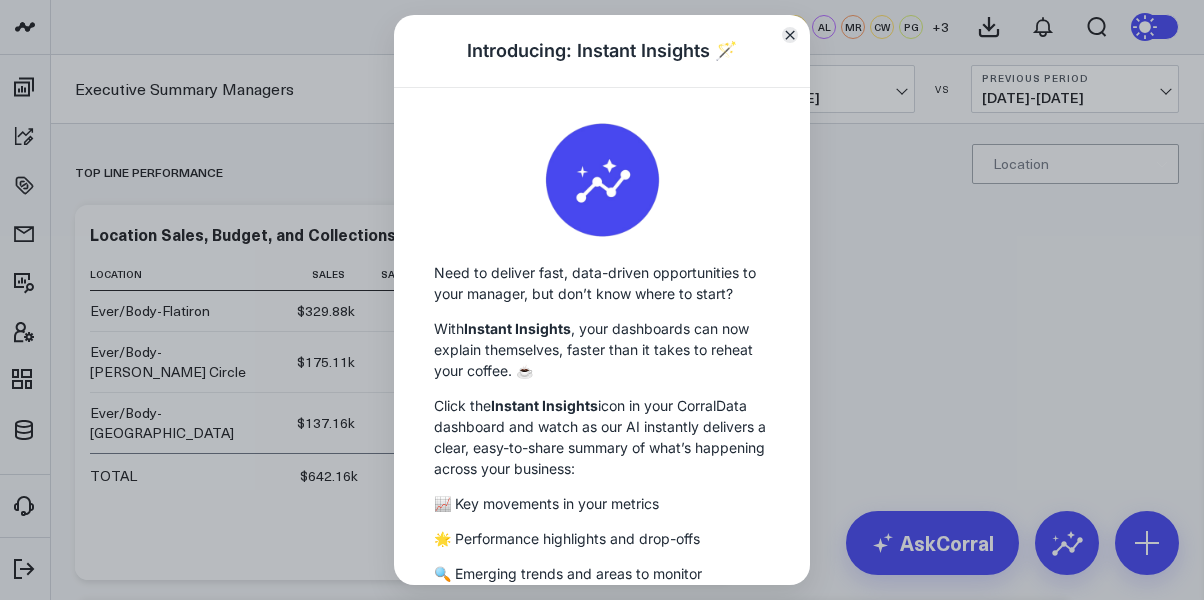 click 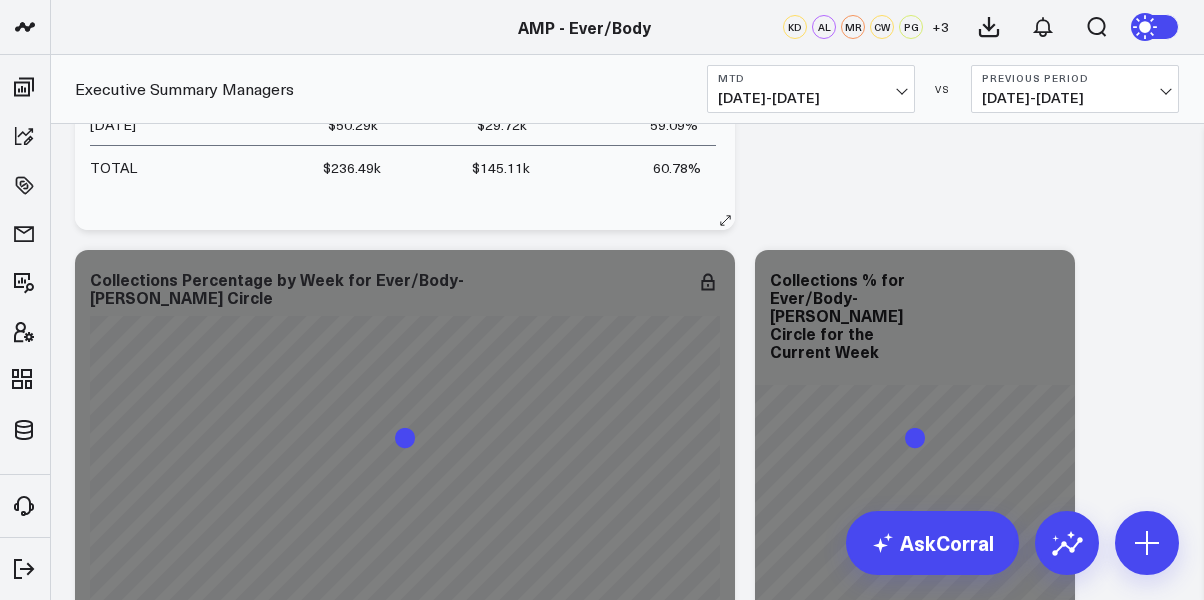 scroll, scrollTop: 4548, scrollLeft: 0, axis: vertical 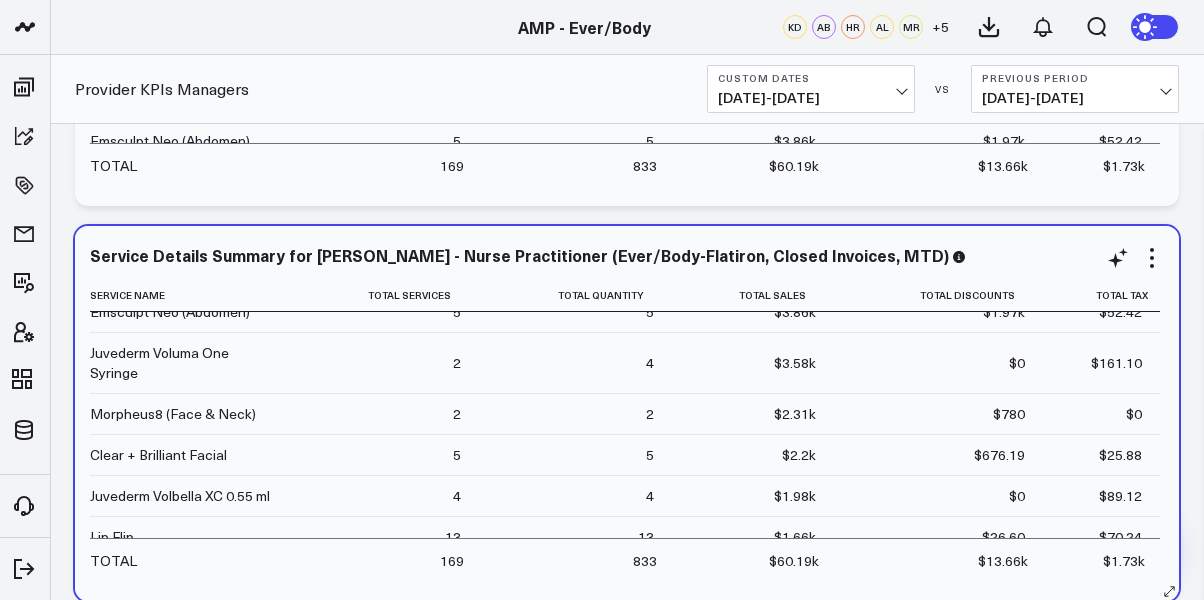 click on "Service Details Summary for [PERSON_NAME] - Nurse Practitioner (Ever/Body-Flatiron, Closed Invoices, MTD)" at bounding box center (627, 257) 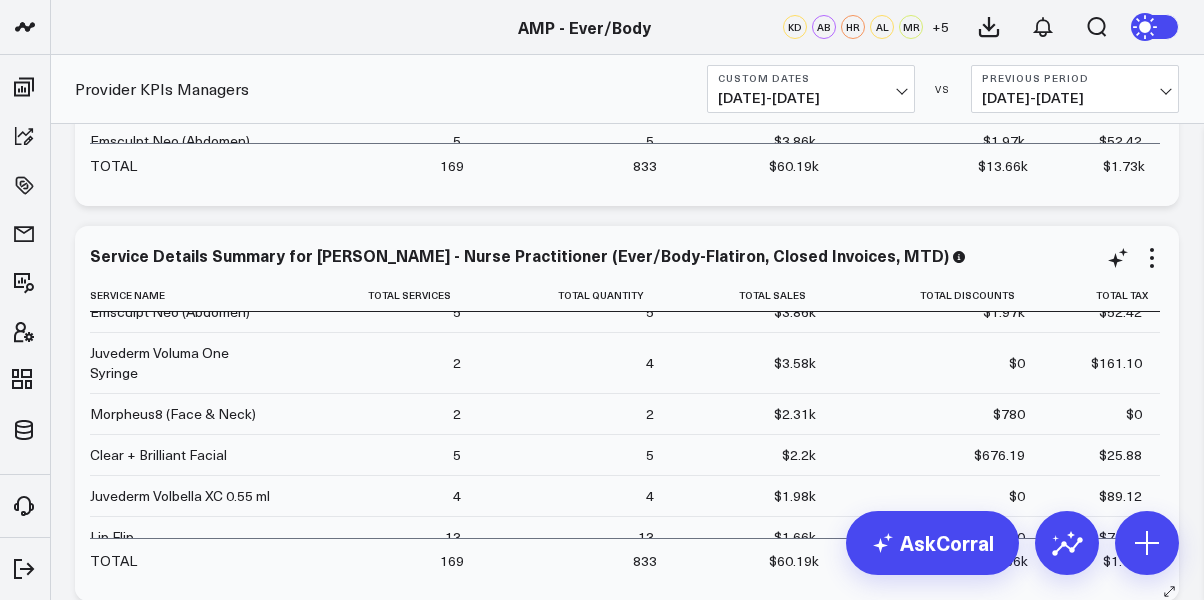 click at bounding box center (959, 255) 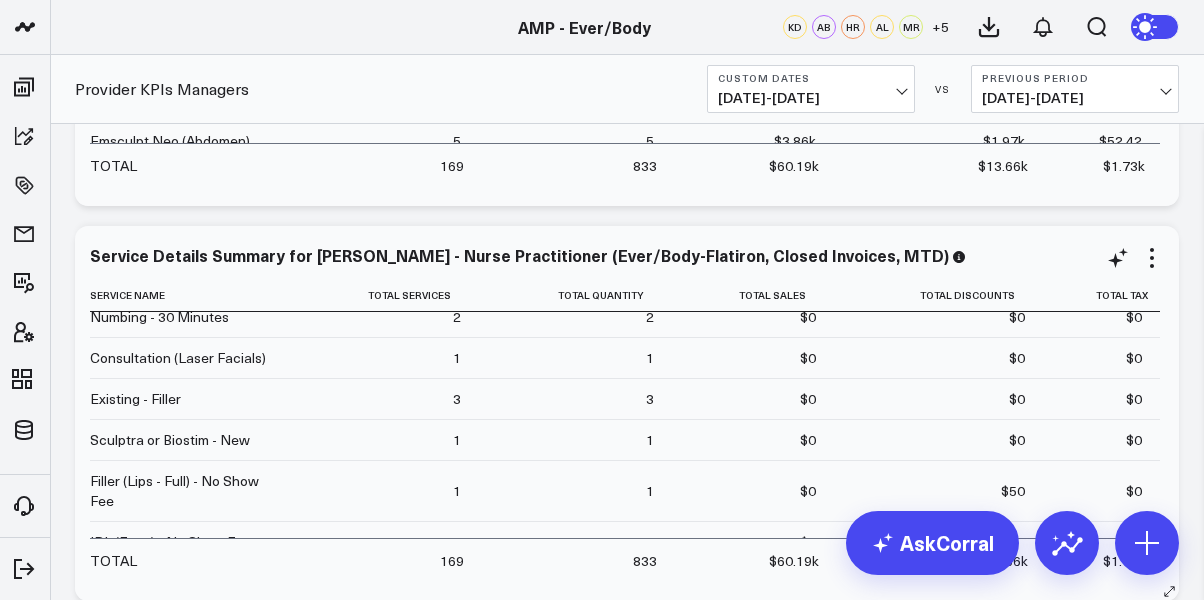 scroll, scrollTop: 1509, scrollLeft: 0, axis: vertical 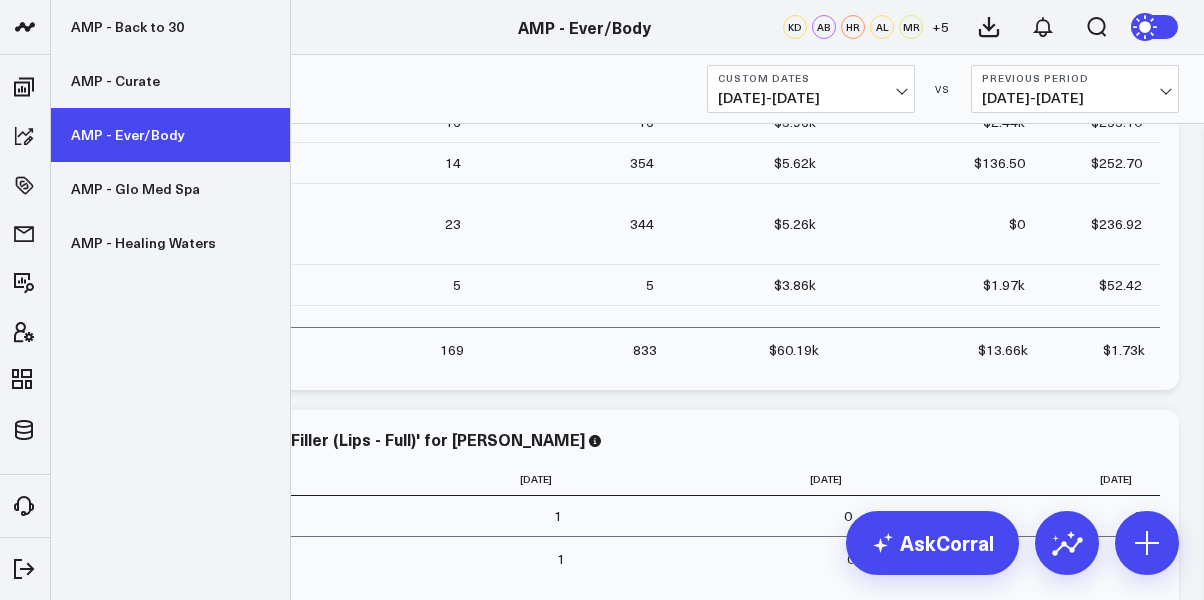 click on "AMP - Ever/Body" at bounding box center (170, 135) 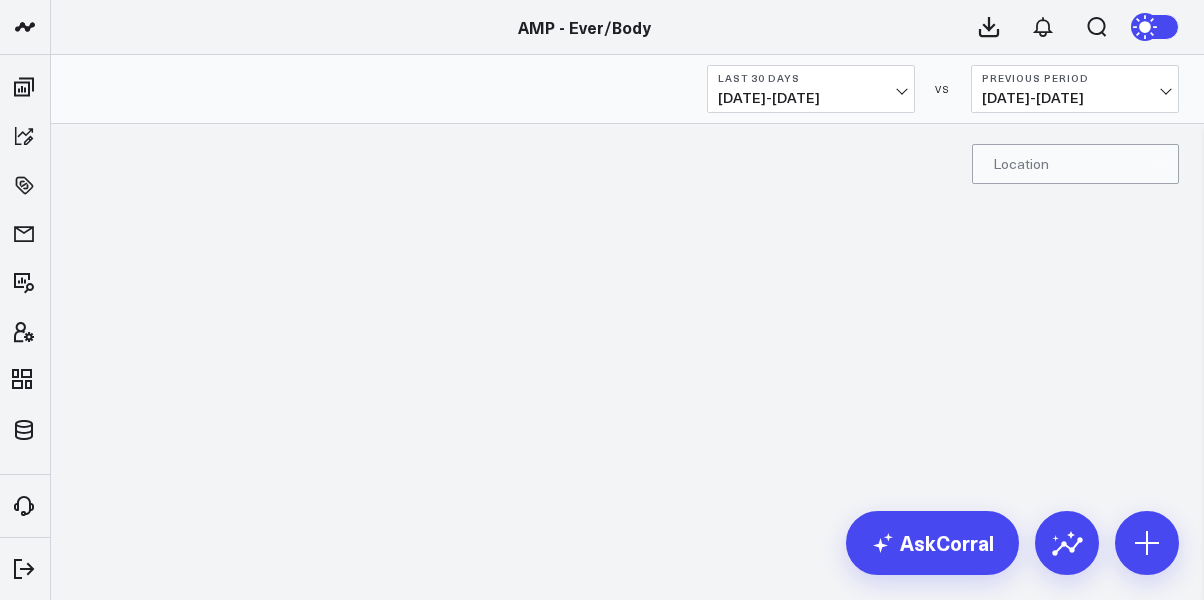 scroll, scrollTop: 0, scrollLeft: 0, axis: both 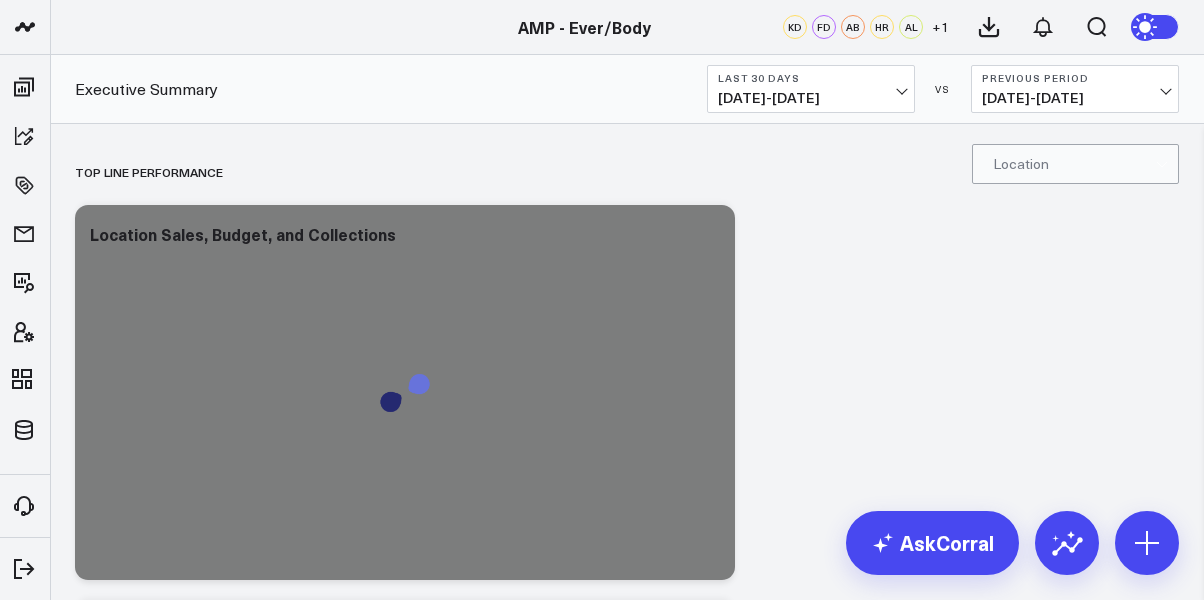 click on "Executive Summary Last 30 Days 06/24/25  -  07/23/25 VS Previous Period 05/25/25  -  06/23/25" at bounding box center (602, 89) 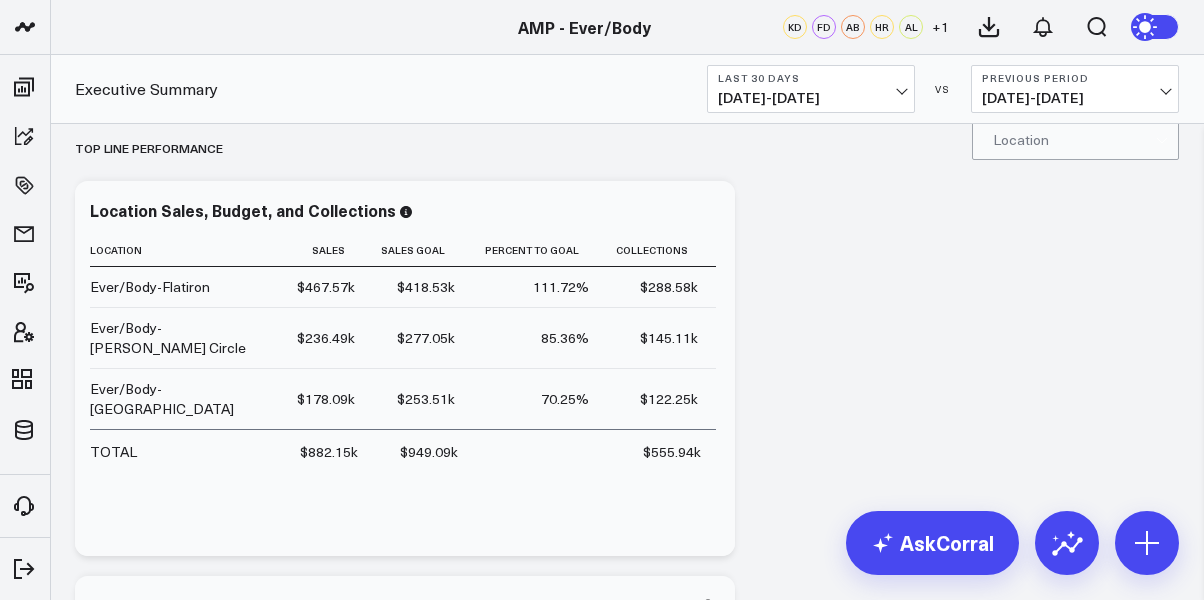 scroll, scrollTop: 34, scrollLeft: 0, axis: vertical 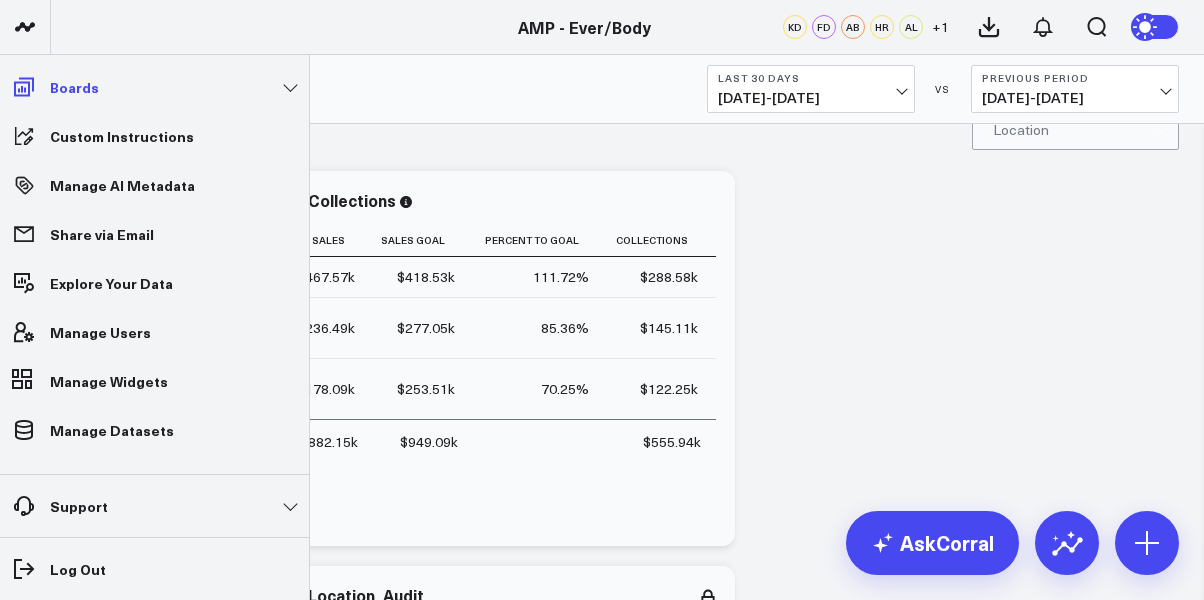 click on "Boards" at bounding box center (74, 87) 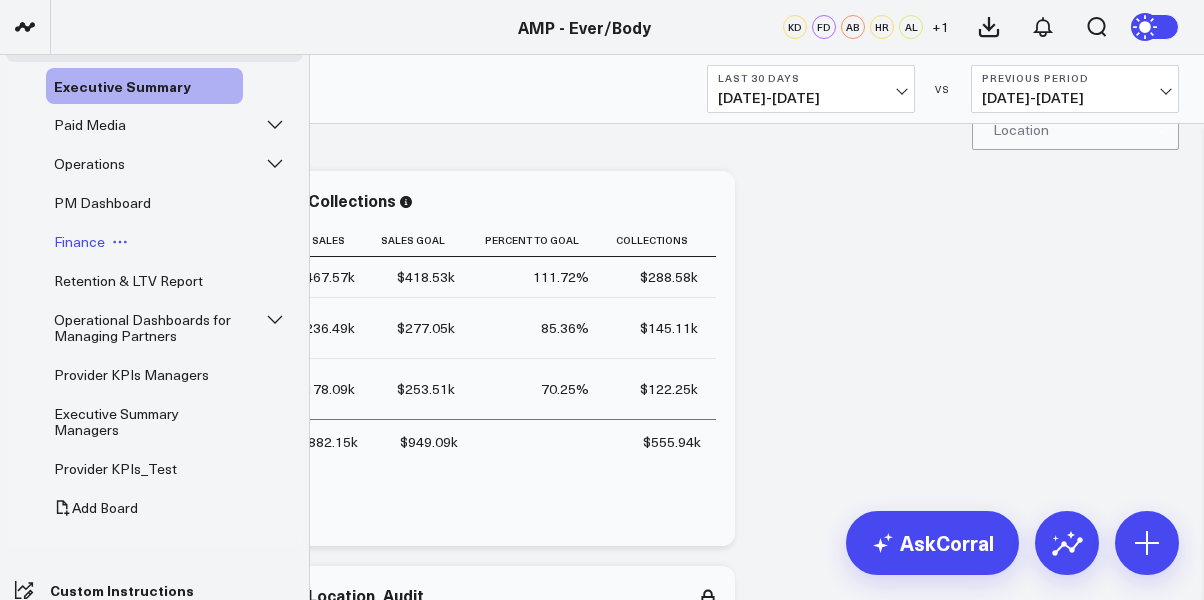 scroll, scrollTop: 37, scrollLeft: 0, axis: vertical 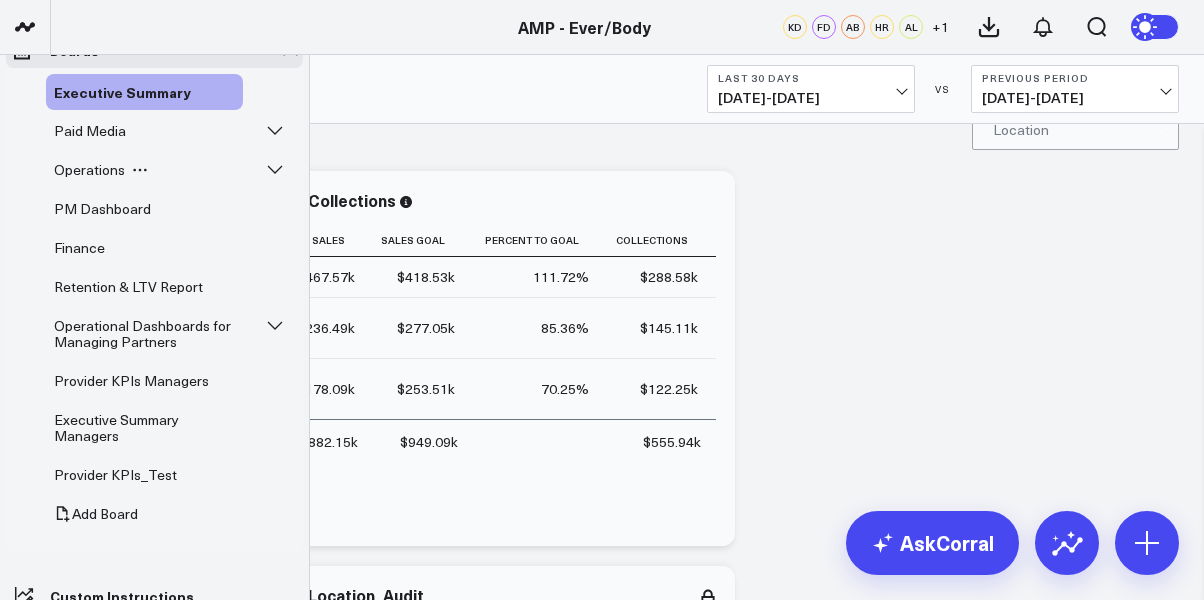 click 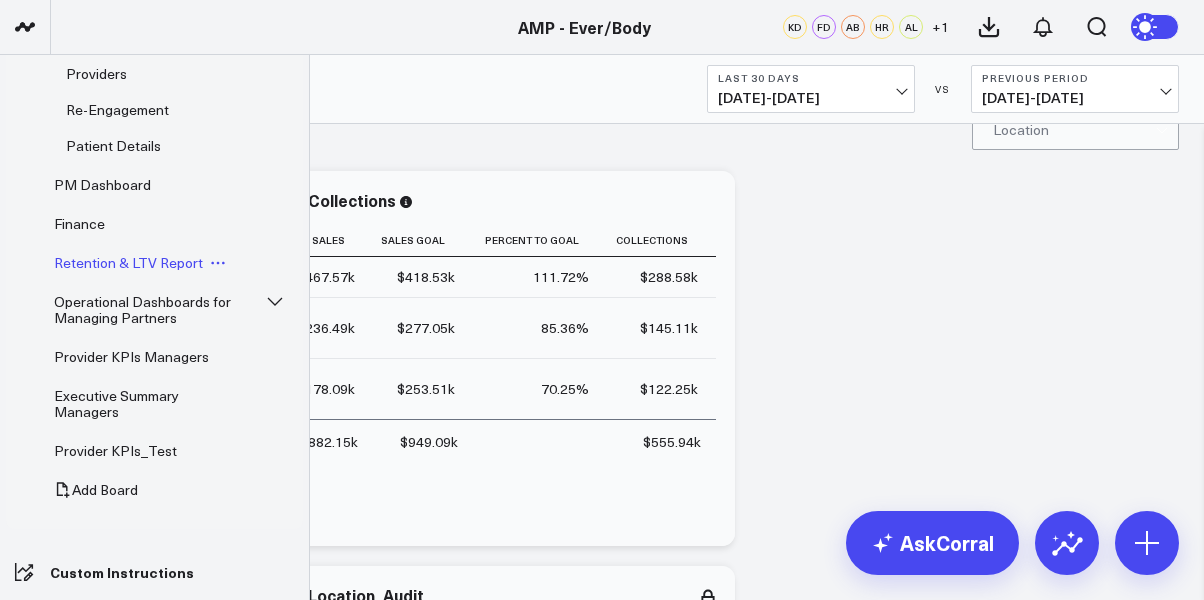 scroll, scrollTop: 172, scrollLeft: 0, axis: vertical 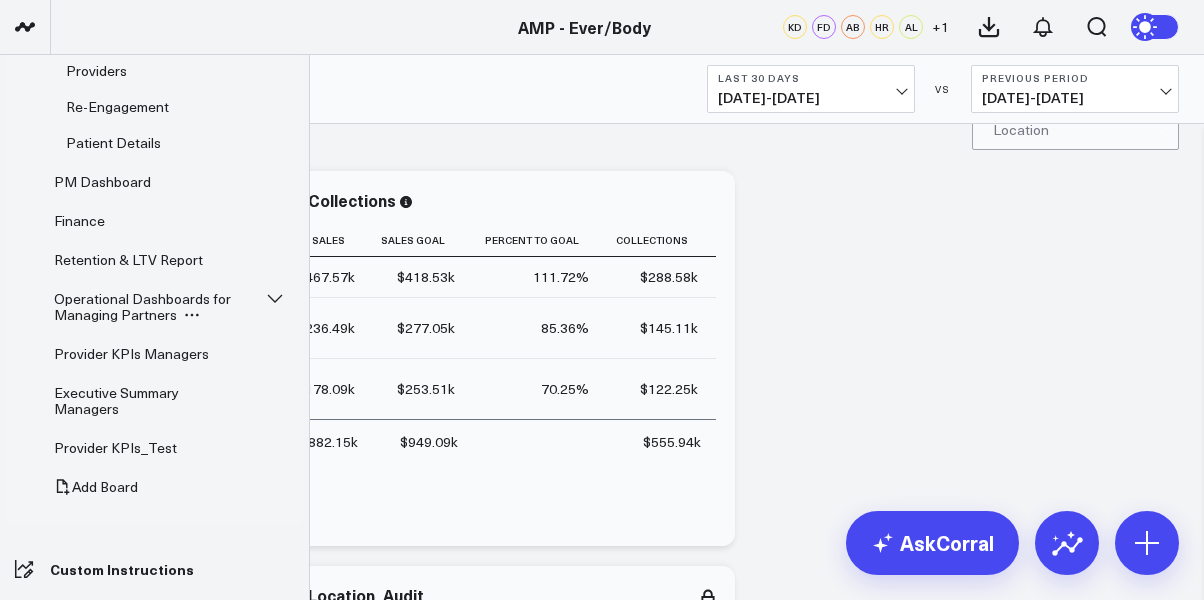 click 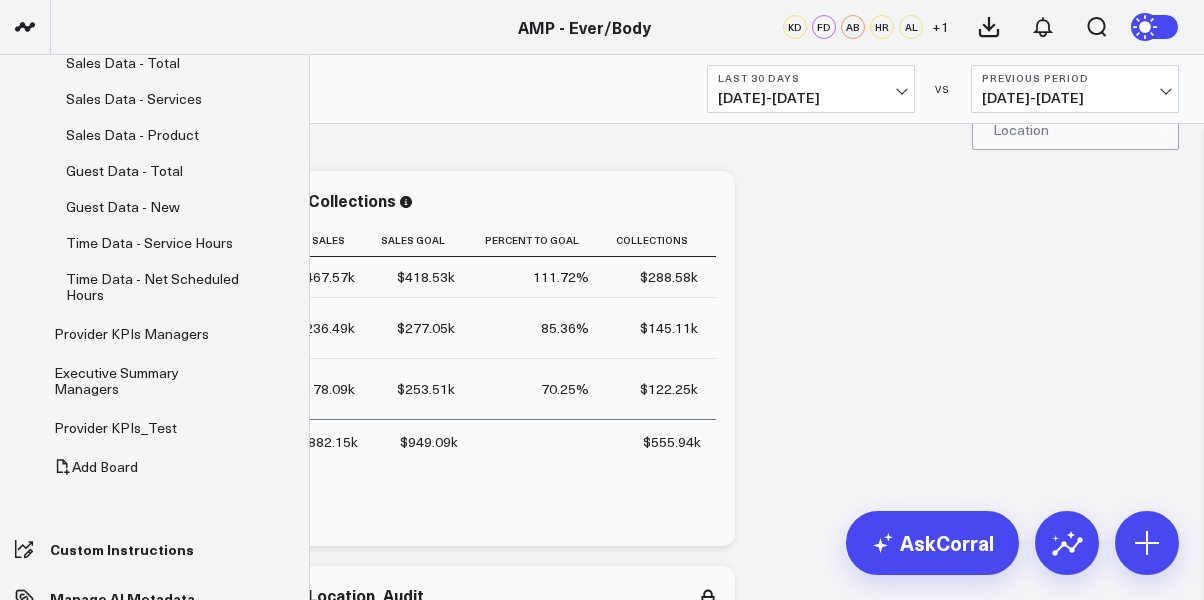 scroll, scrollTop: 566, scrollLeft: 0, axis: vertical 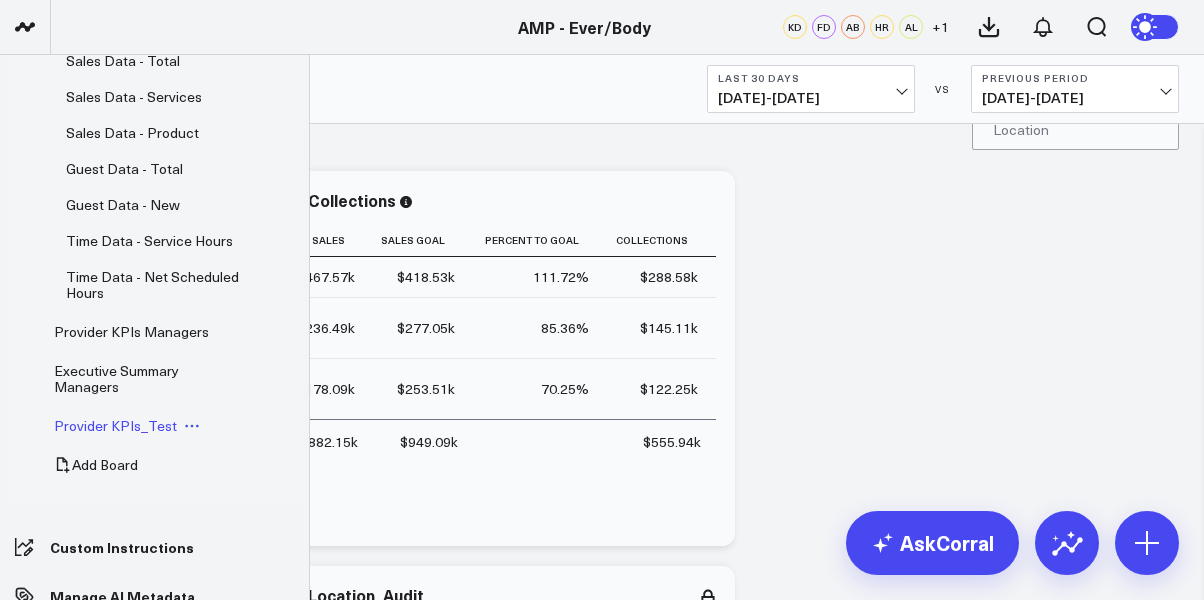 click on "Provider KPIs_Test" at bounding box center (115, 425) 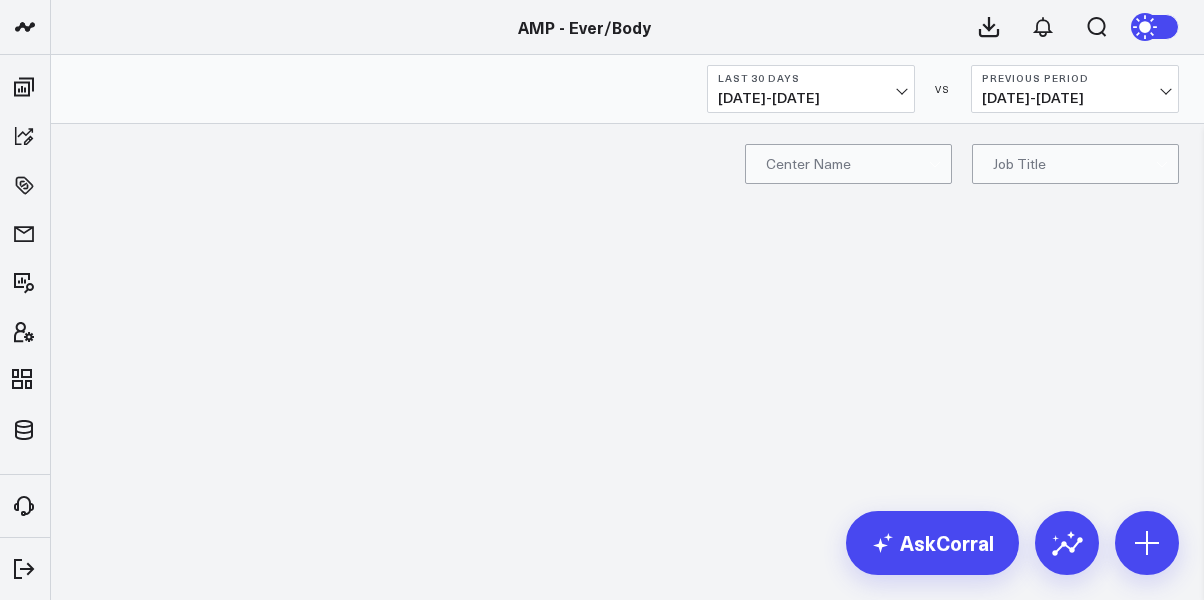 scroll, scrollTop: 0, scrollLeft: 0, axis: both 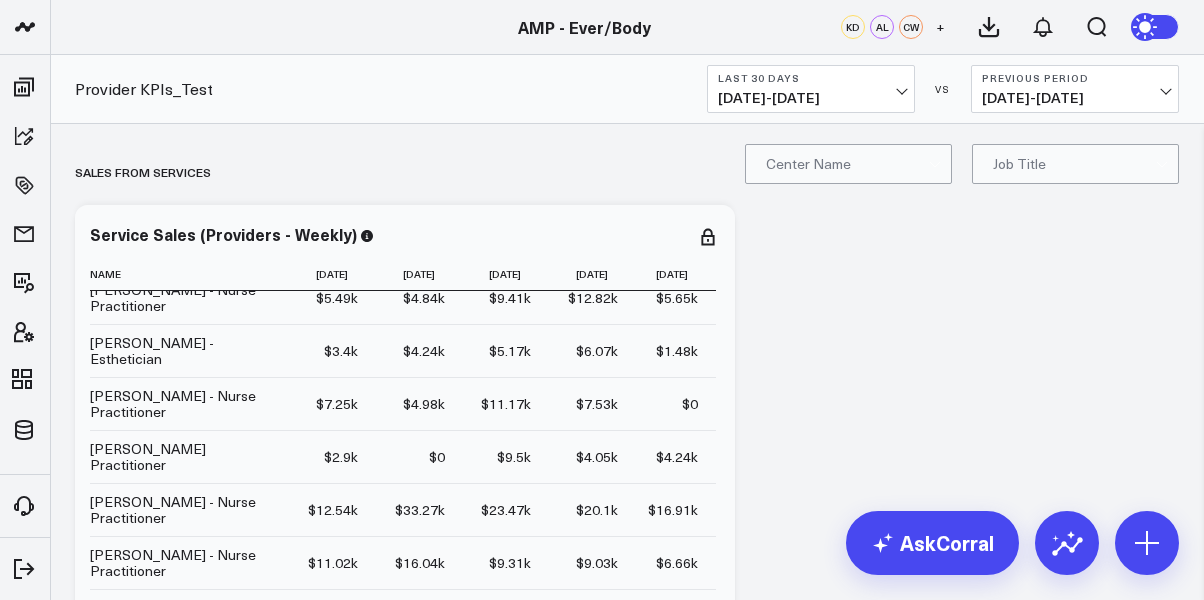 click on "0 Center Name" at bounding box center [848, 164] 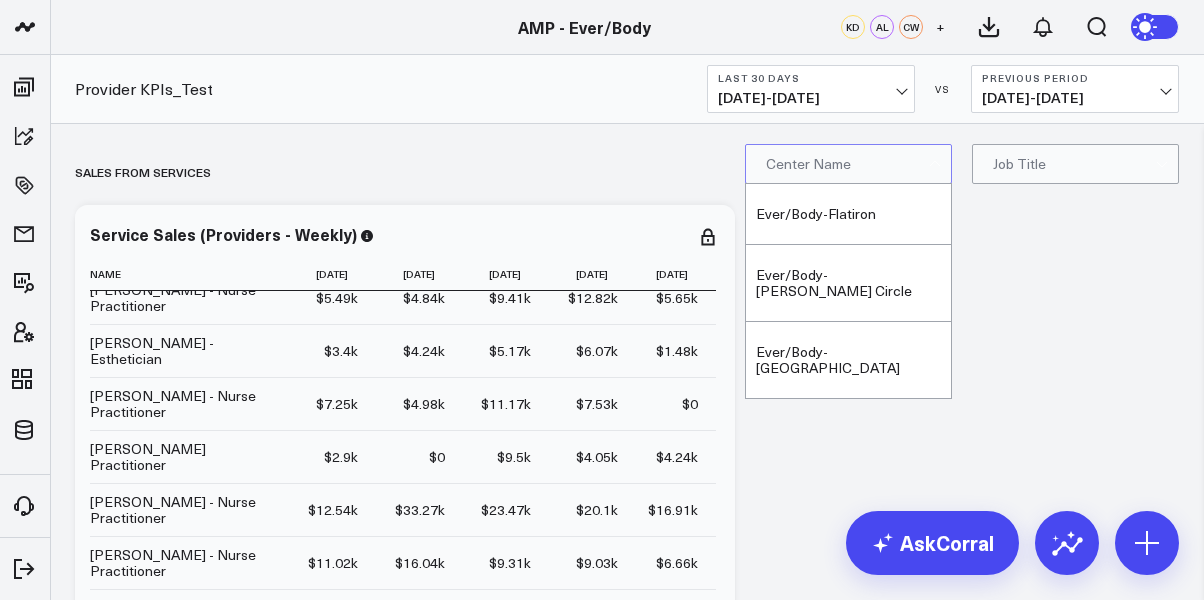 click on "Job Title" at bounding box center (1019, 164) 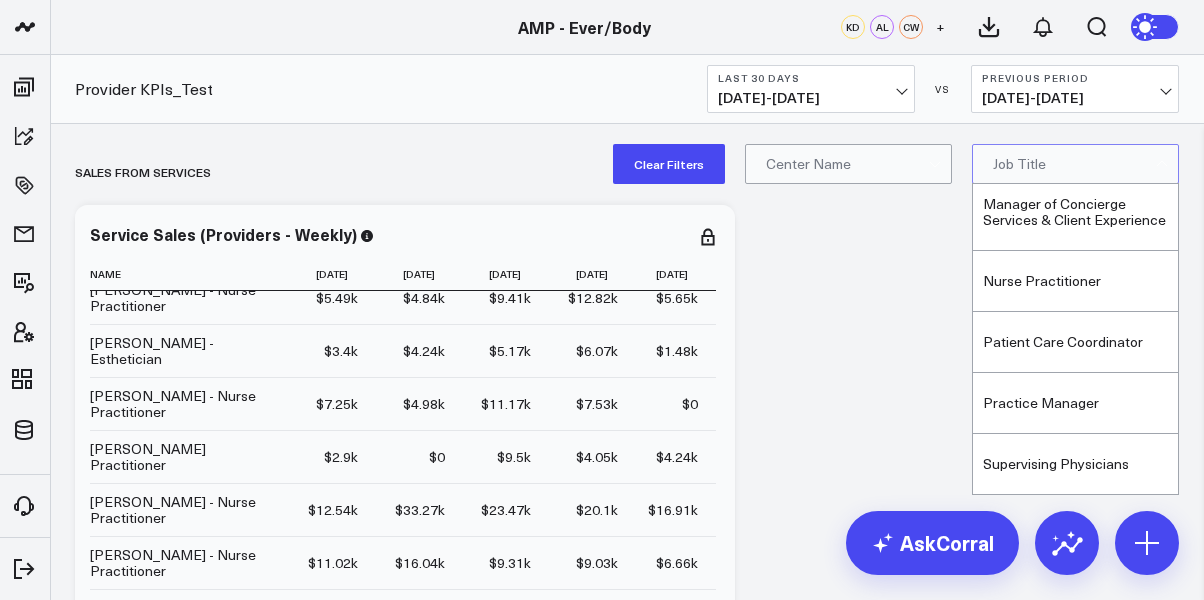 scroll, scrollTop: 302, scrollLeft: 0, axis: vertical 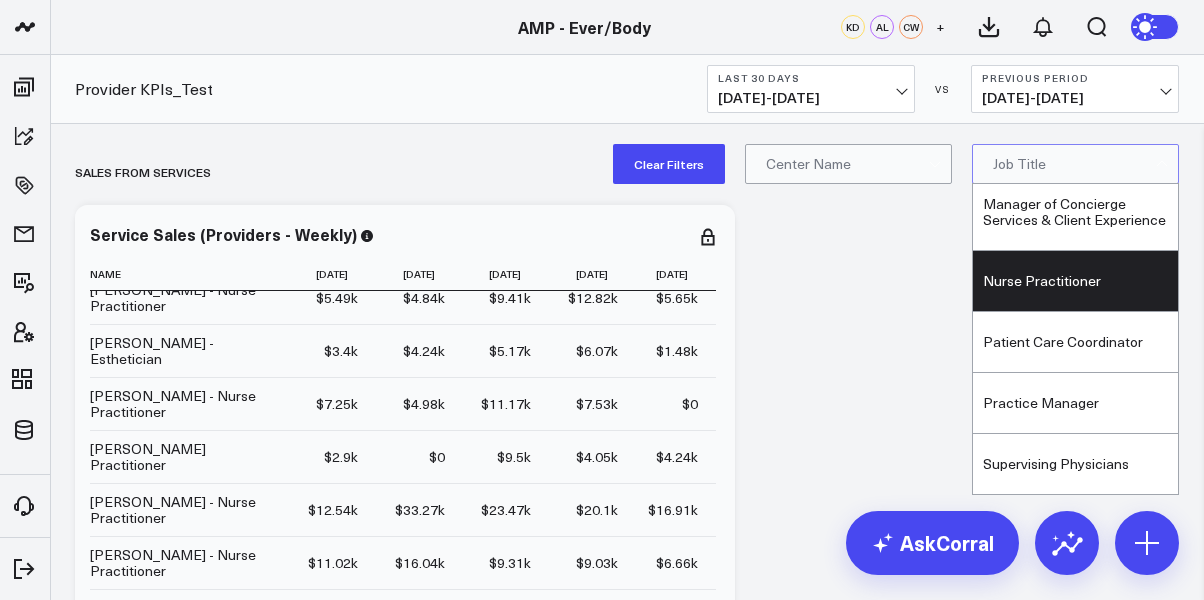 click on "Nurse Practitioner" at bounding box center [1075, 281] 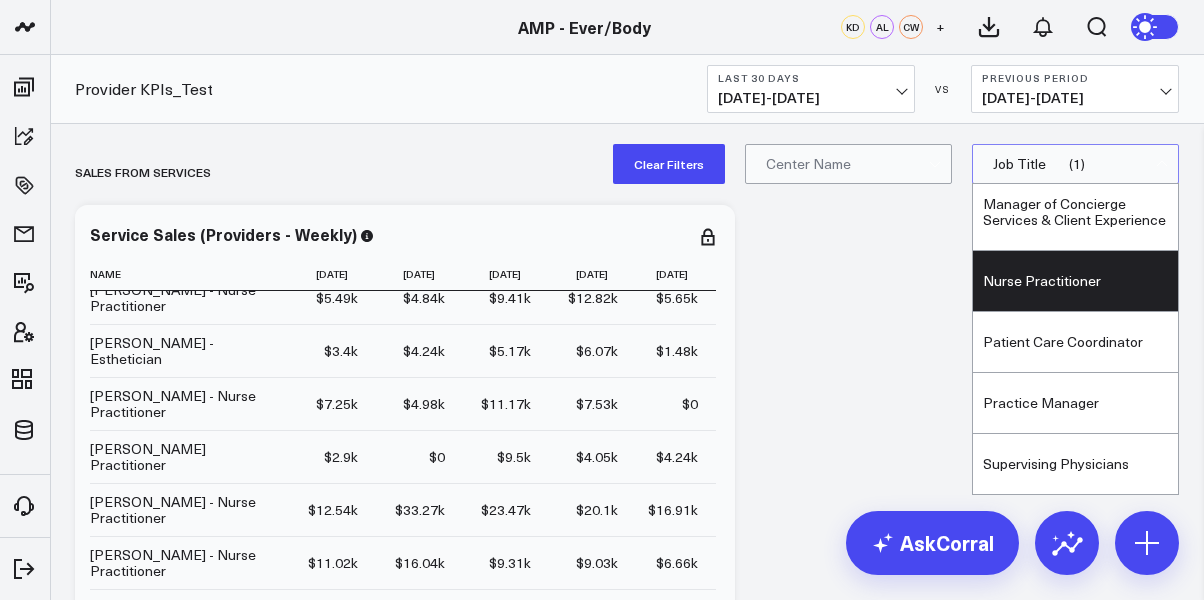 click on "Nurse Practitioner" at bounding box center (1075, 281) 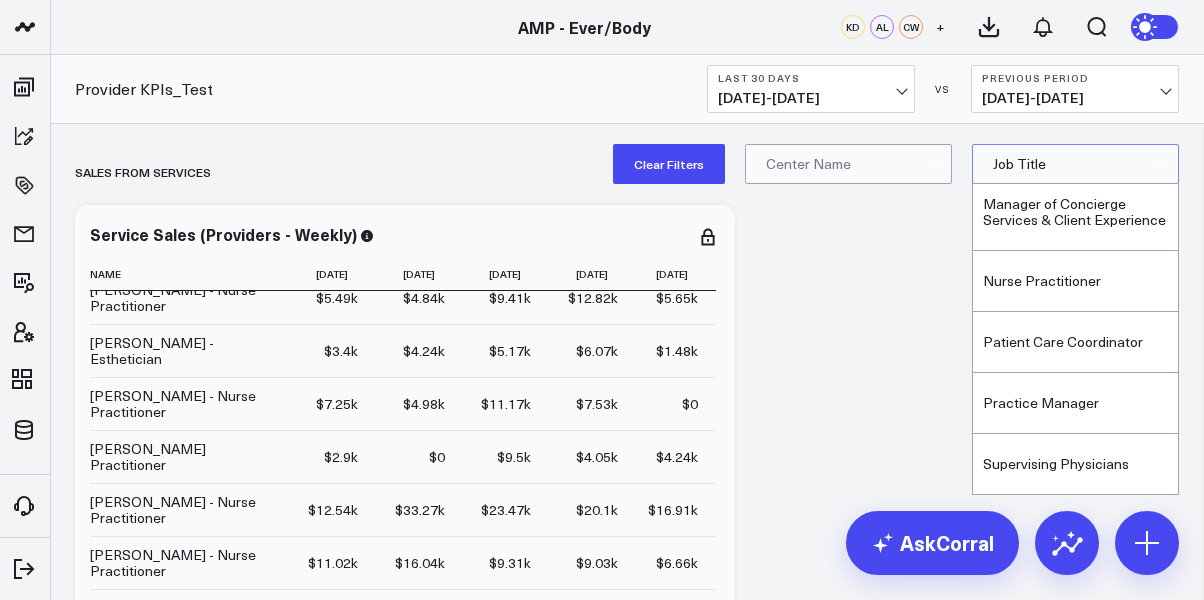 click on "SALES FROM SERVICES Modify via AI Copy link to widget Ask support Remove Create linked copy Executive Summary Paid Media Facebook Ads Google Ads Operations Providers Re-Engagement Patient Details PM Dashboard Finance Retention & LTV Report Operational Dashboards for Managing Partners KPI - Average Patient Ticket KPI - Sales per Service Hour KPI - % New Patients KPI - Utilization Rate KPI - % Retail Revenue Sales Data - Total Sales Data - Services Sales Data - Product Guest Data - Total Guest Data - New Time Data - Service Hours Time Data - Net Scheduled Hours Provider KPIs Managers Executive Summary Managers Provider KPIs_Test Duplicate to Executive Summary Paid Media Facebook Ads Google Ads Operations Providers Re-Engagement Patient Details PM Dashboard Finance Retention & LTV Report Operational Dashboards for Managing Partners KPI - Average Patient Ticket KPI - Sales per Service Hour KPI - % New Patients KPI - Utilization Rate KPI - % Retail Revenue Sales Data - Total Sales Data - Services Guest Data - New" at bounding box center (627, 5725) 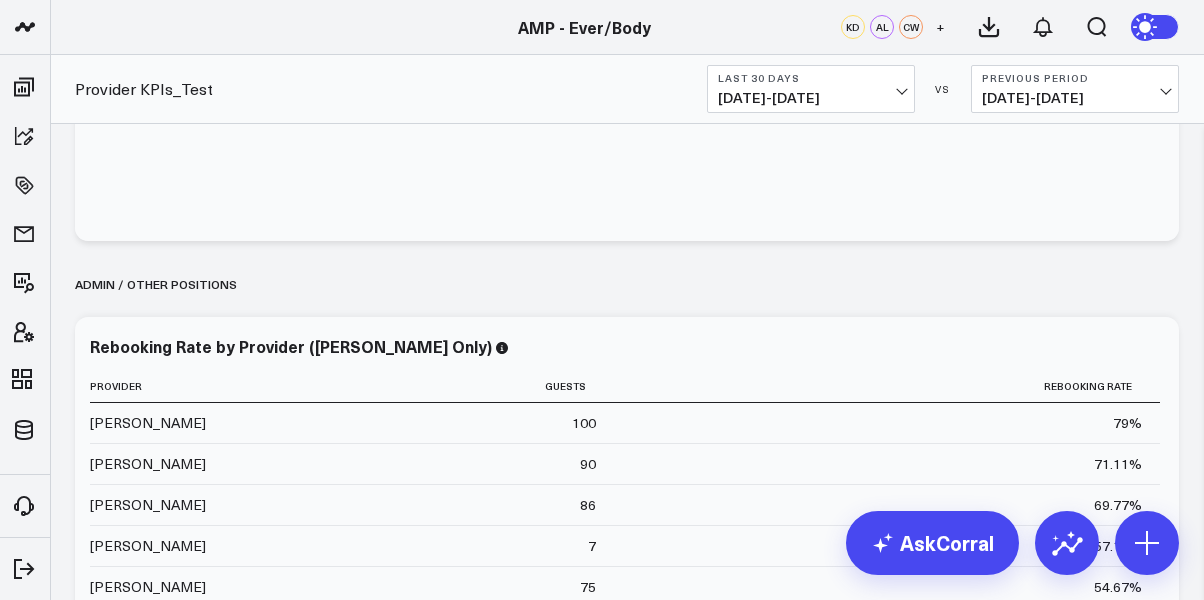 scroll, scrollTop: 8655, scrollLeft: 0, axis: vertical 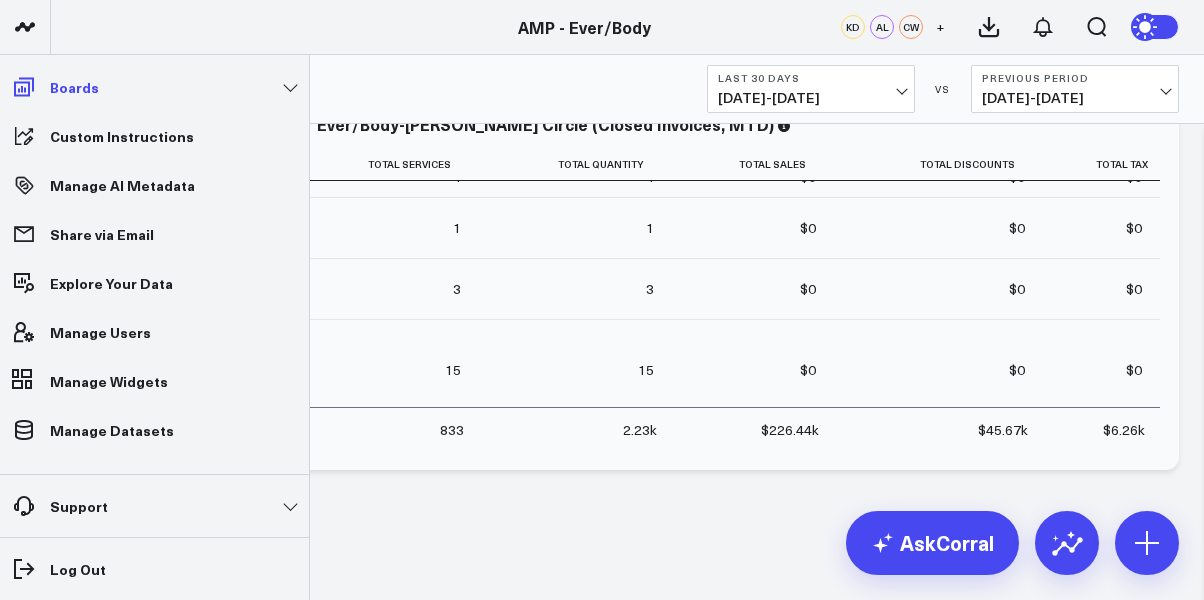 click on "Boards" at bounding box center (154, 87) 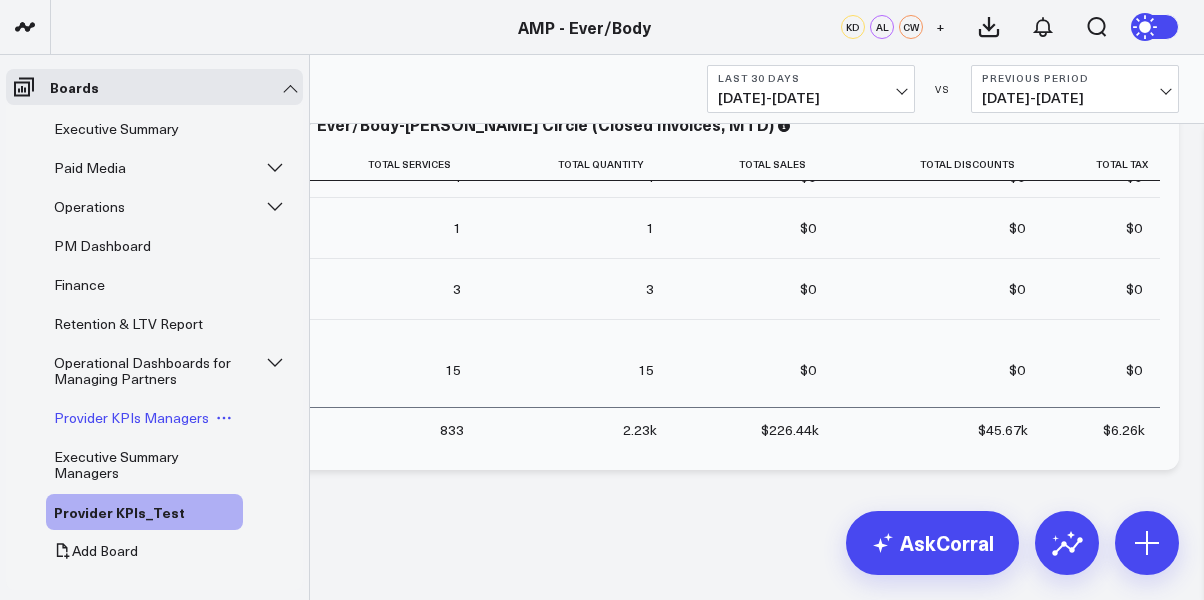 click on "Provider KPIs Managers" at bounding box center (131, 417) 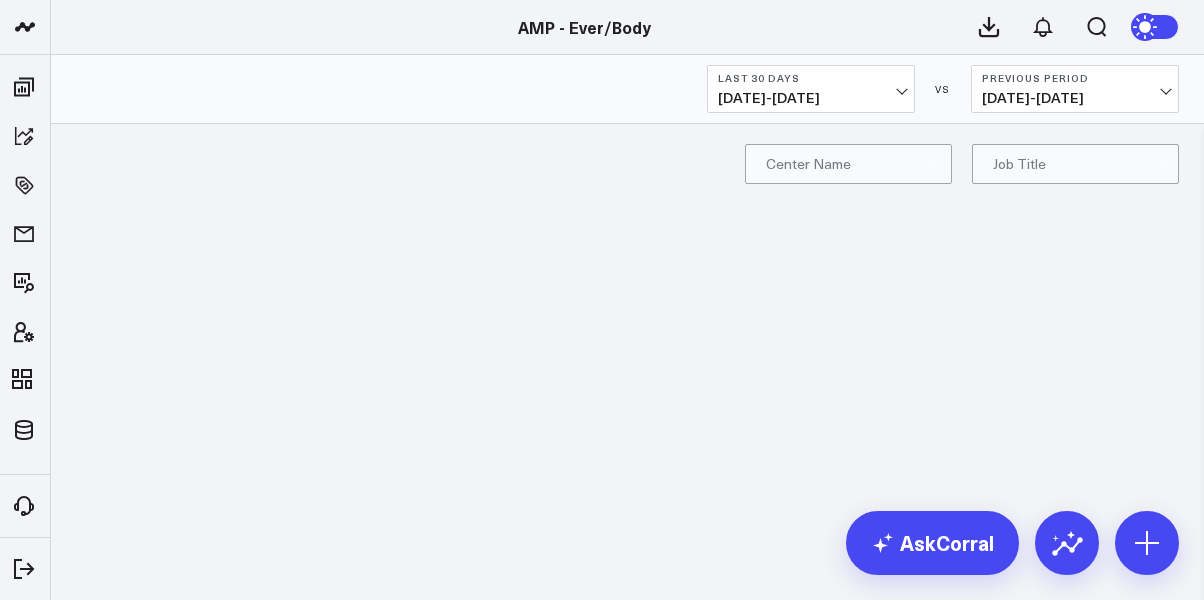 scroll, scrollTop: 0, scrollLeft: 0, axis: both 